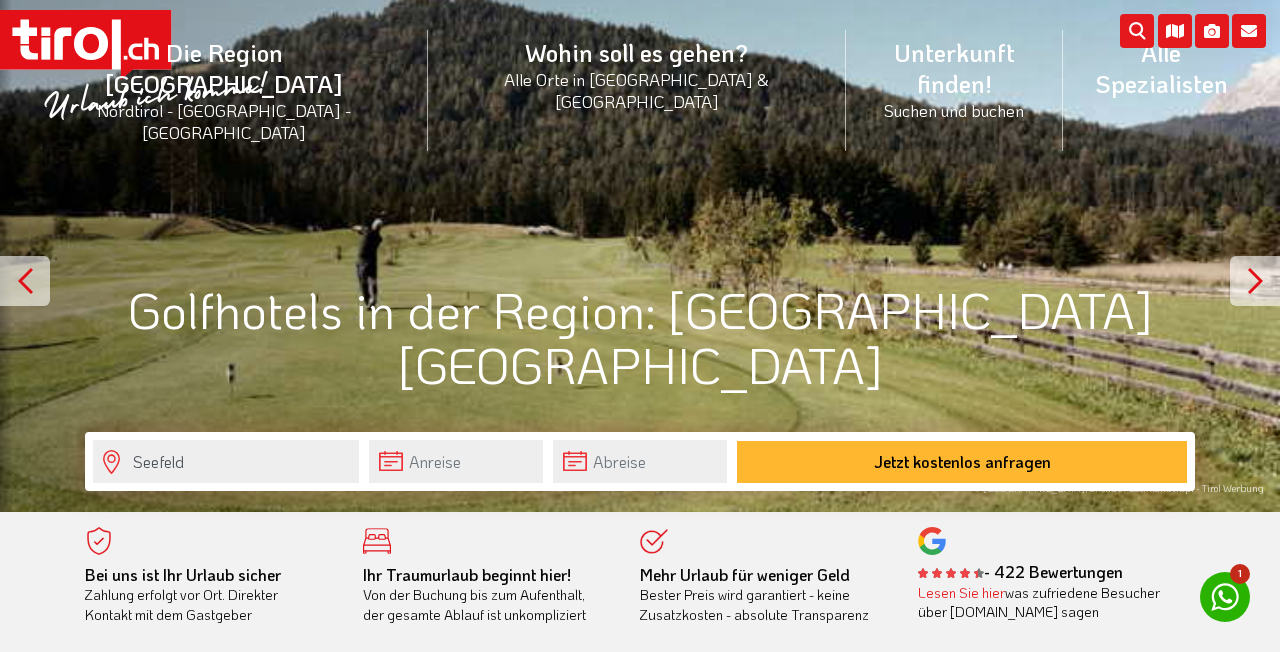 scroll, scrollTop: 0, scrollLeft: 0, axis: both 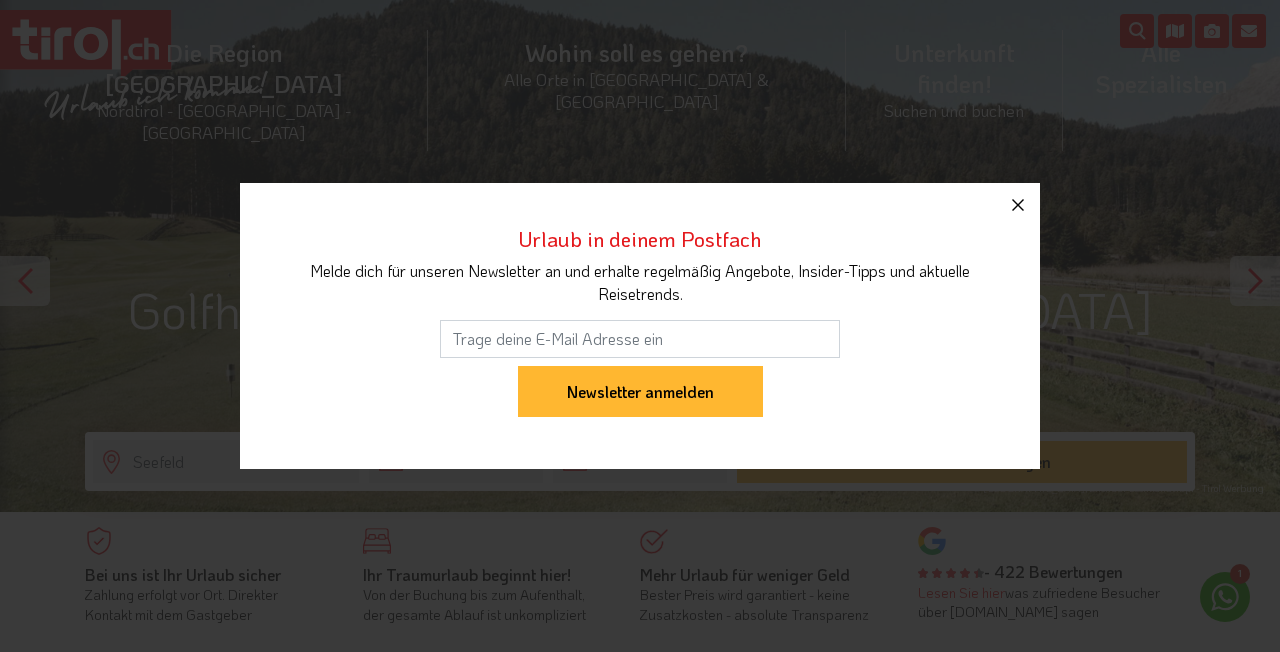 click 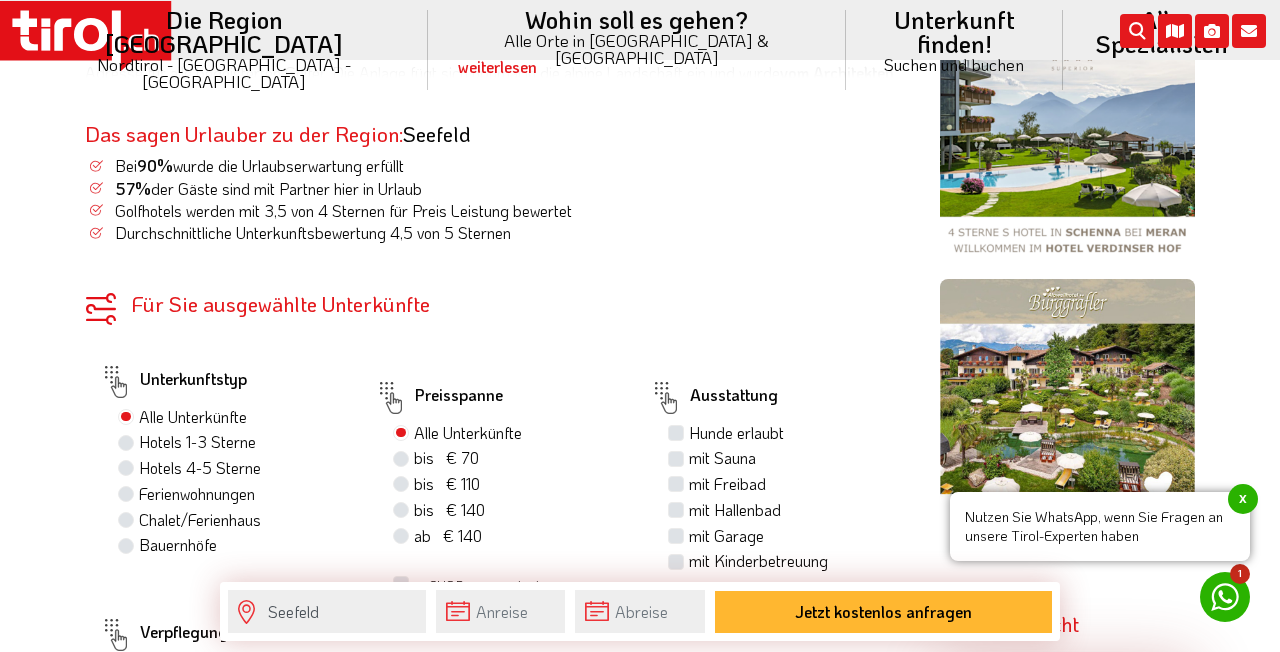 scroll, scrollTop: 1055, scrollLeft: 0, axis: vertical 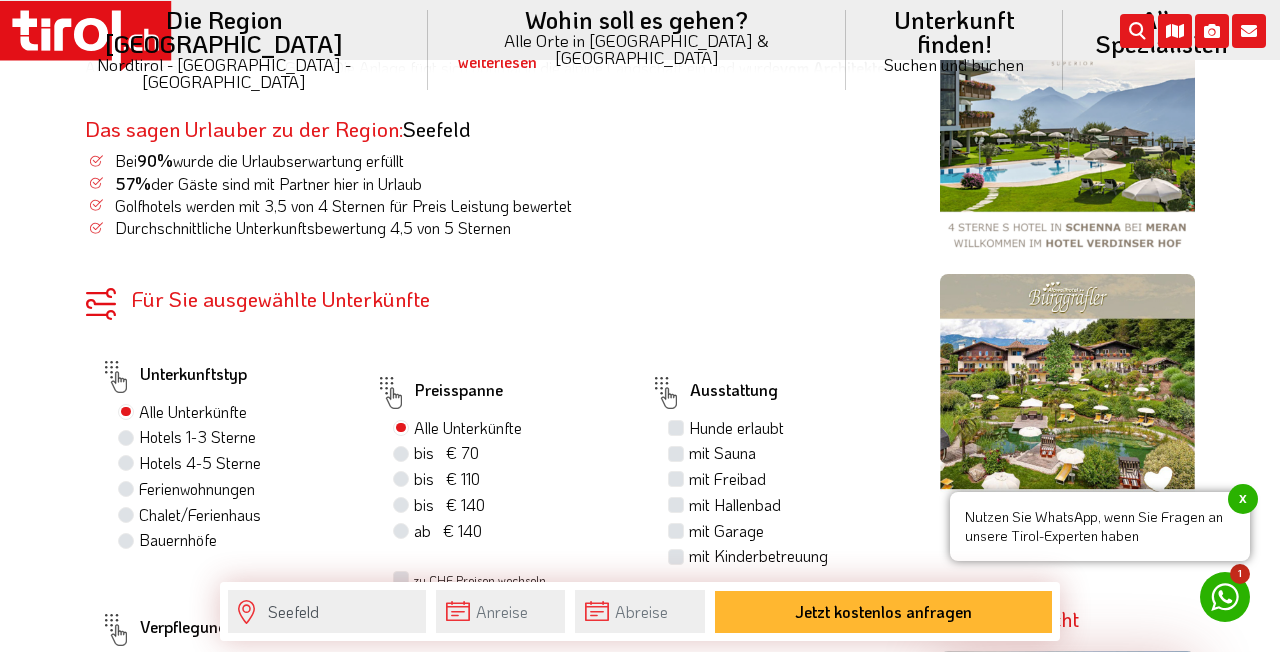 click on "Hotels 4-5 Sterne" at bounding box center (200, 463) 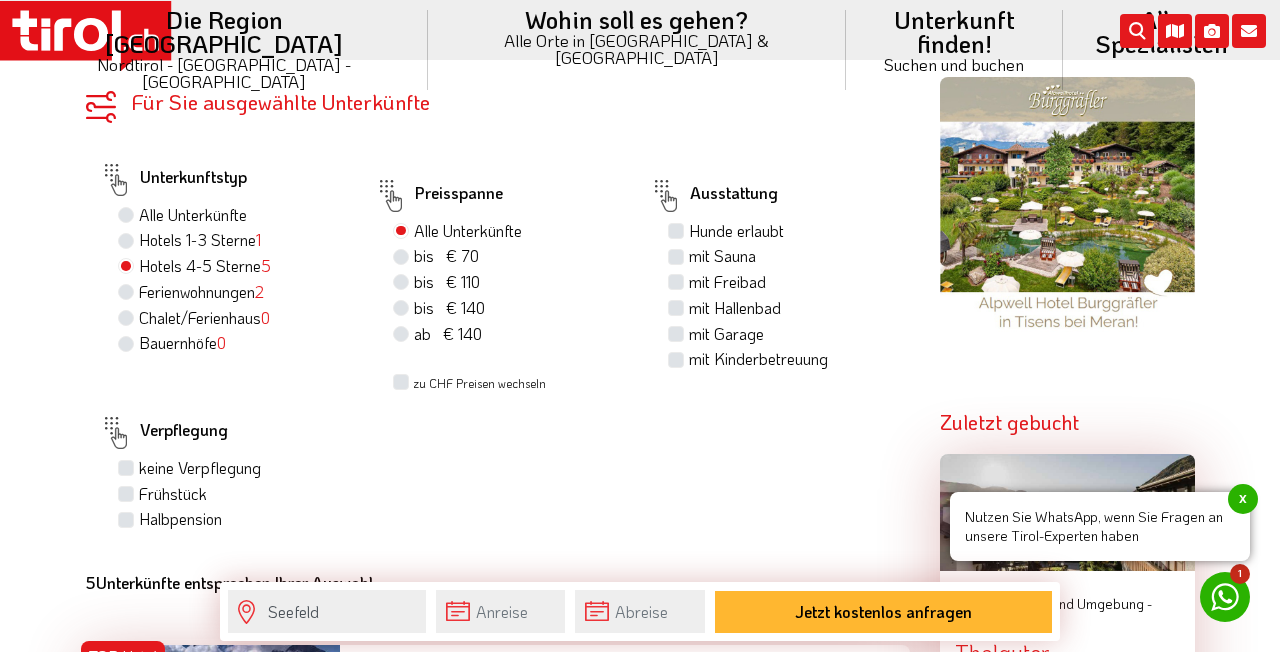 scroll, scrollTop: 1253, scrollLeft: 0, axis: vertical 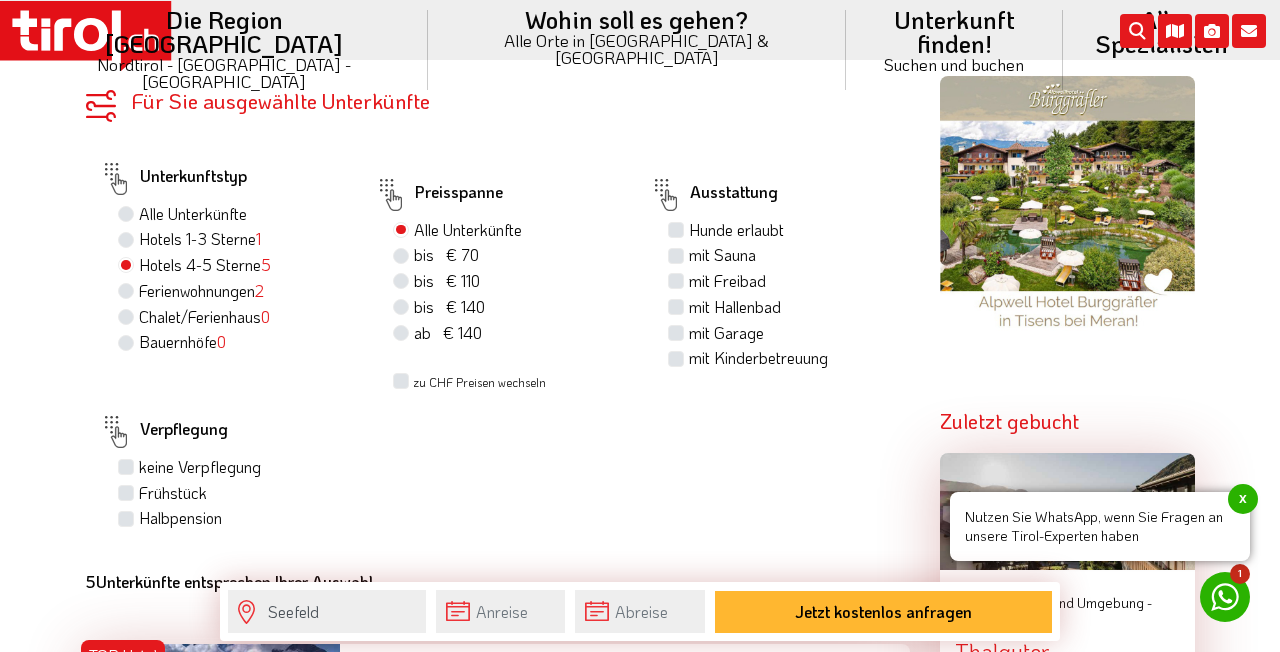 click on "Halbpension" at bounding box center [180, 518] 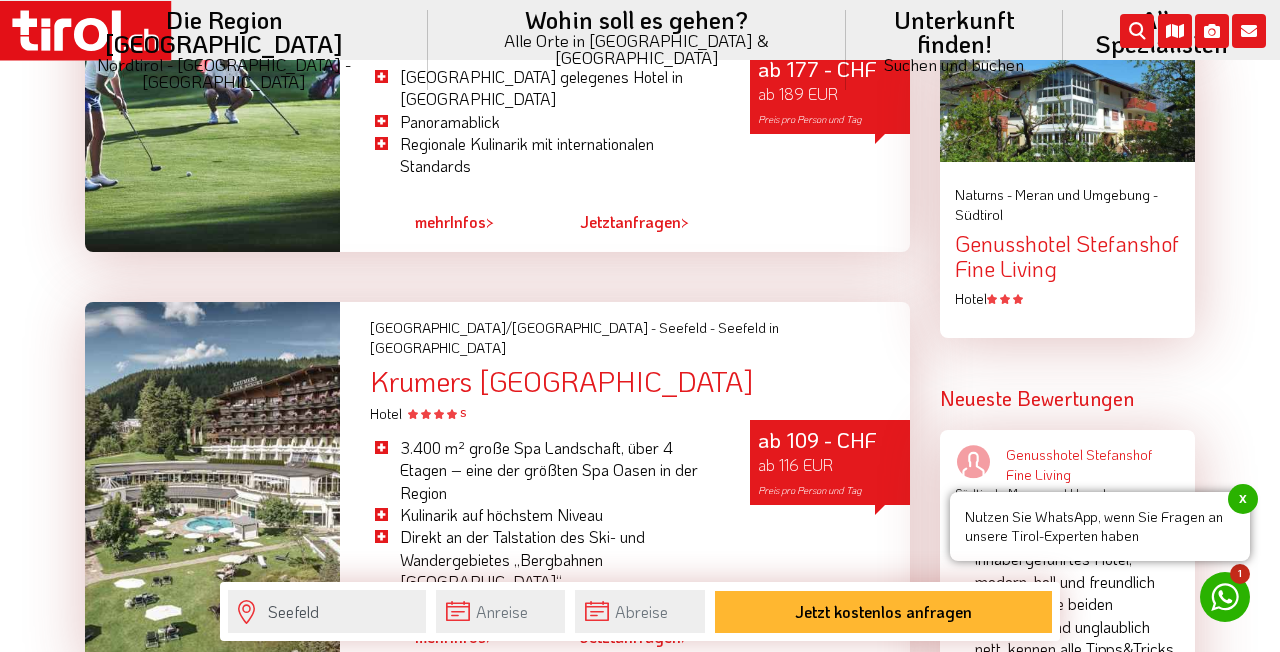 scroll, scrollTop: 2292, scrollLeft: 0, axis: vertical 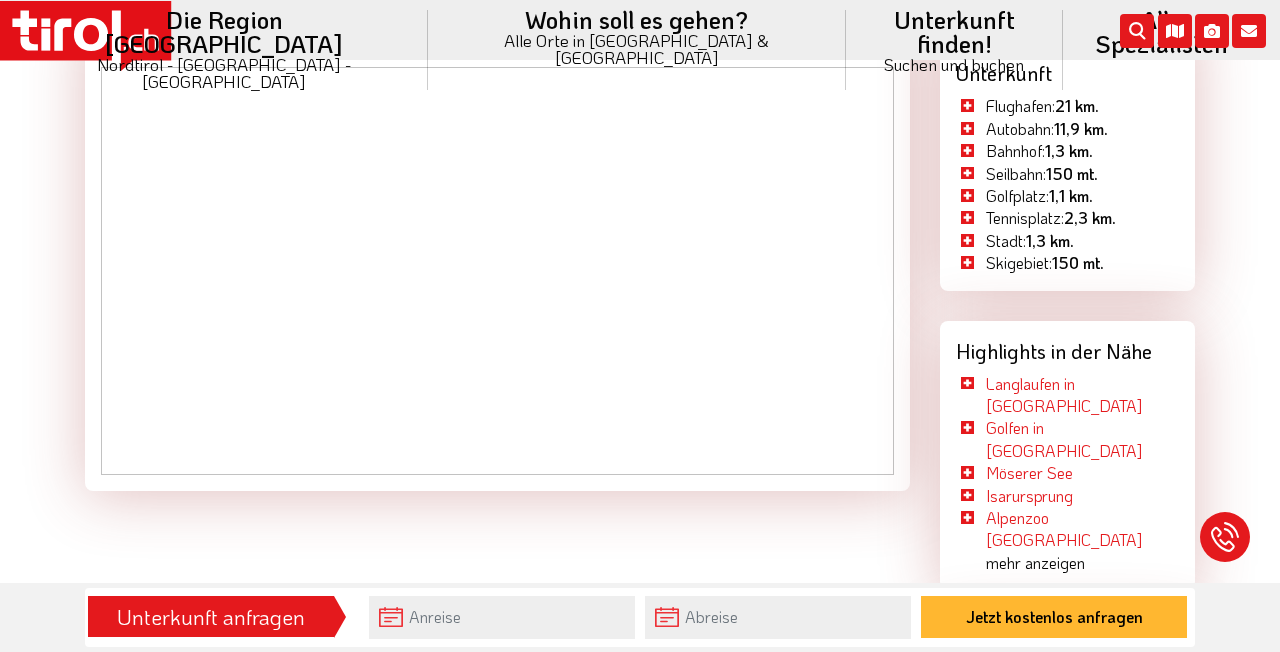 click on "Golfen in [GEOGRAPHIC_DATA]" at bounding box center (1067, 439) 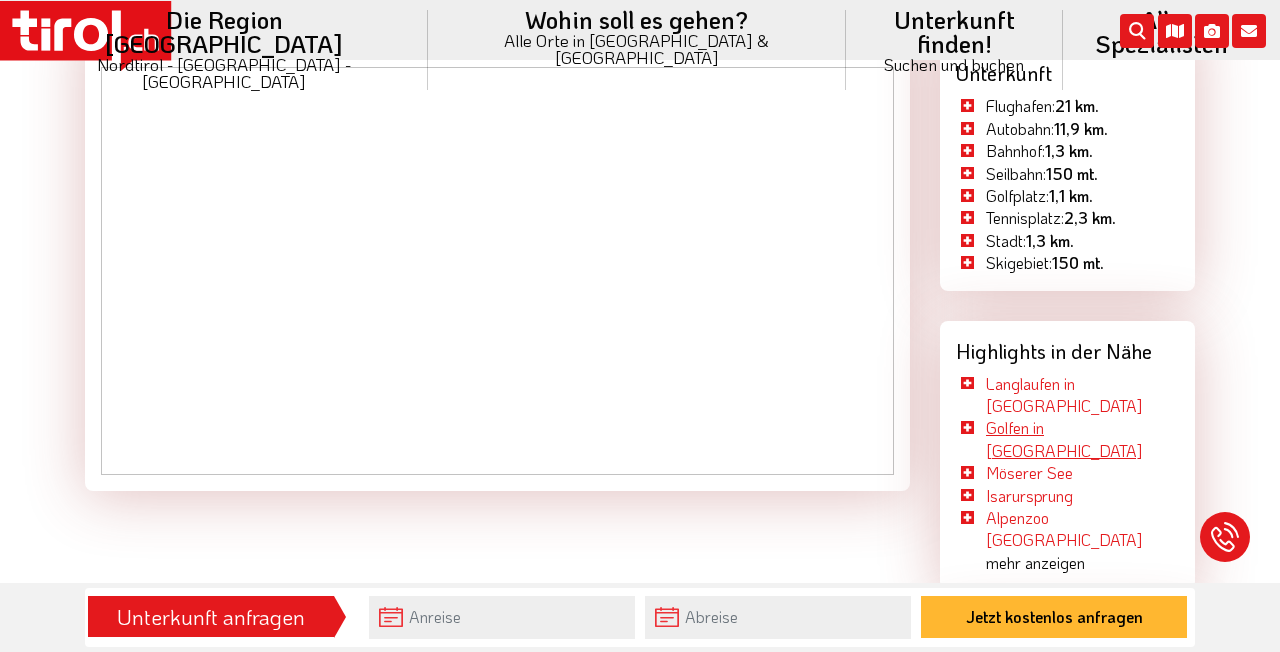 click on "Golfen in [GEOGRAPHIC_DATA]" at bounding box center (1064, 438) 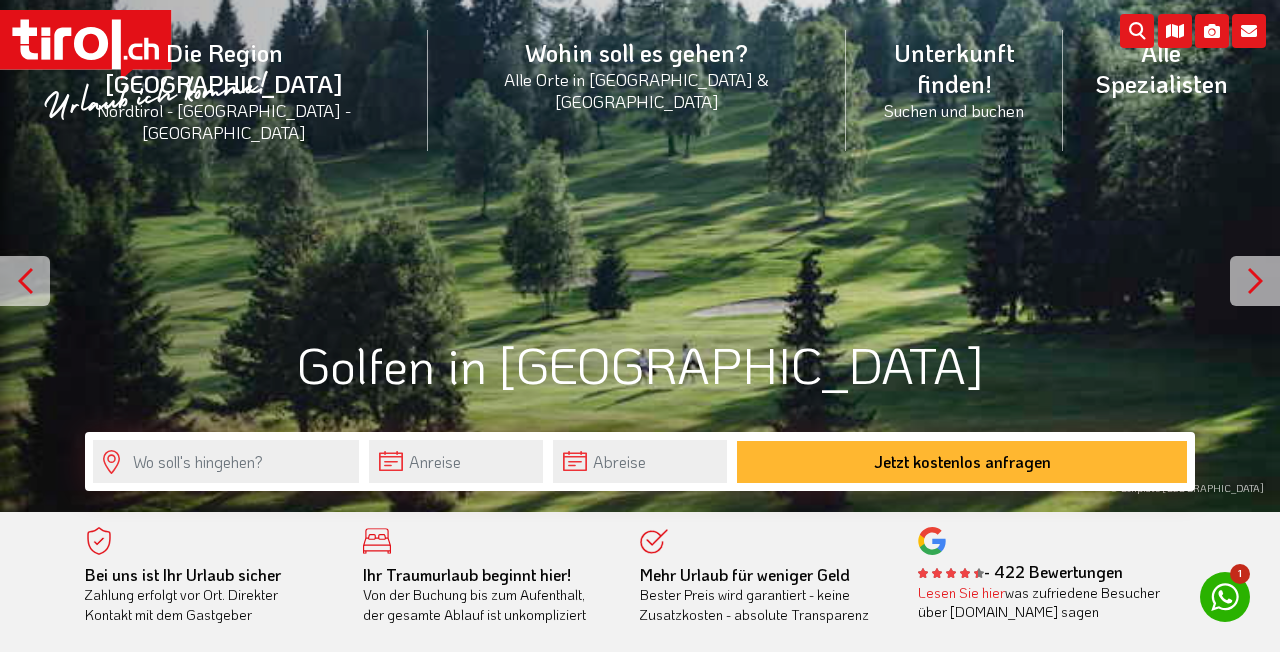 scroll, scrollTop: 0, scrollLeft: 0, axis: both 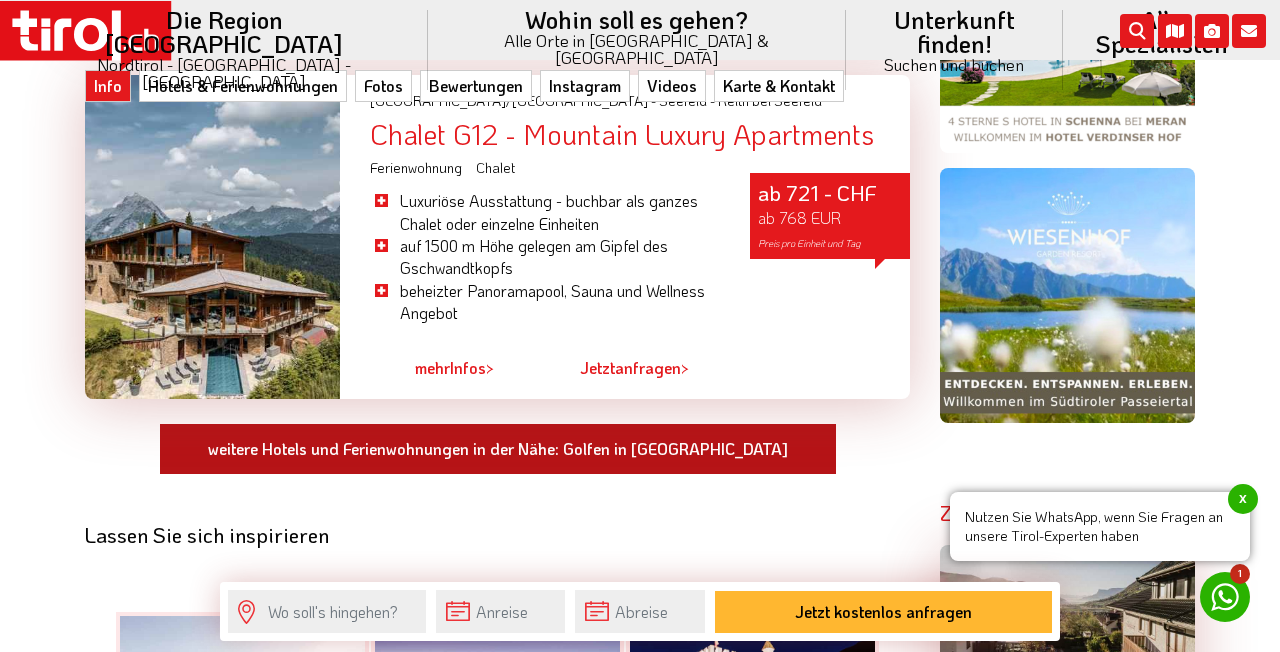 click on "weitere Hotels und Ferienwohnungen in der Nähe: Golfen in Seefeld" at bounding box center [498, 449] 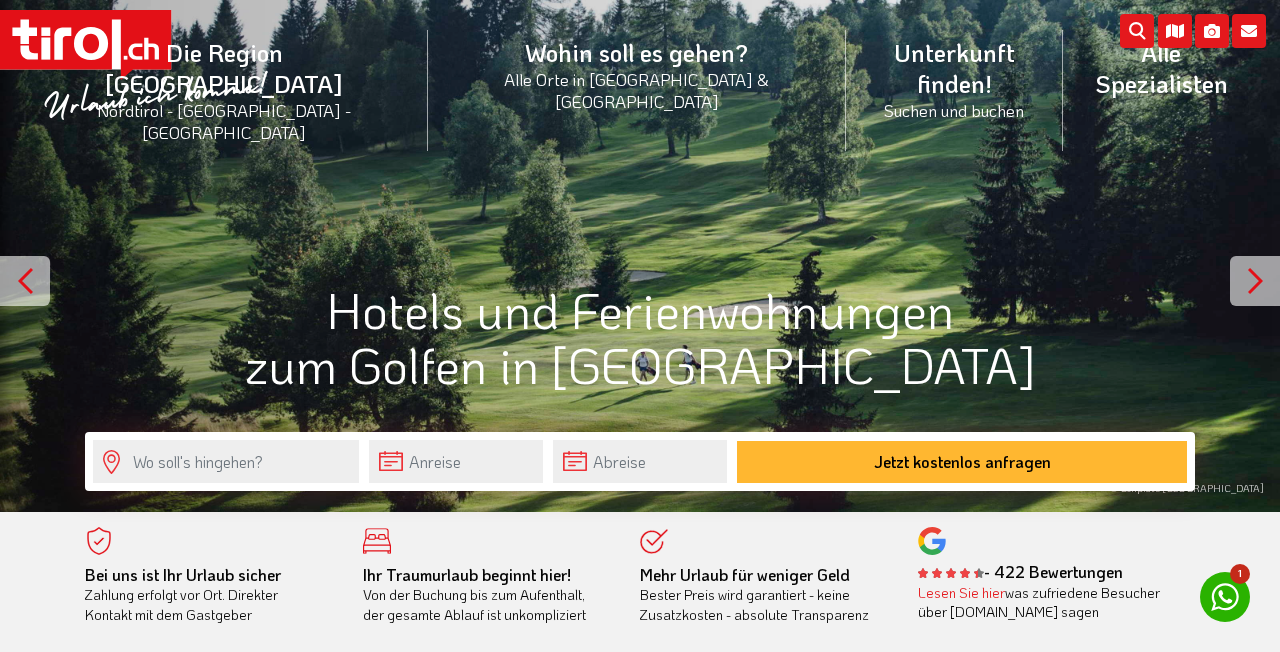 scroll, scrollTop: 0, scrollLeft: 0, axis: both 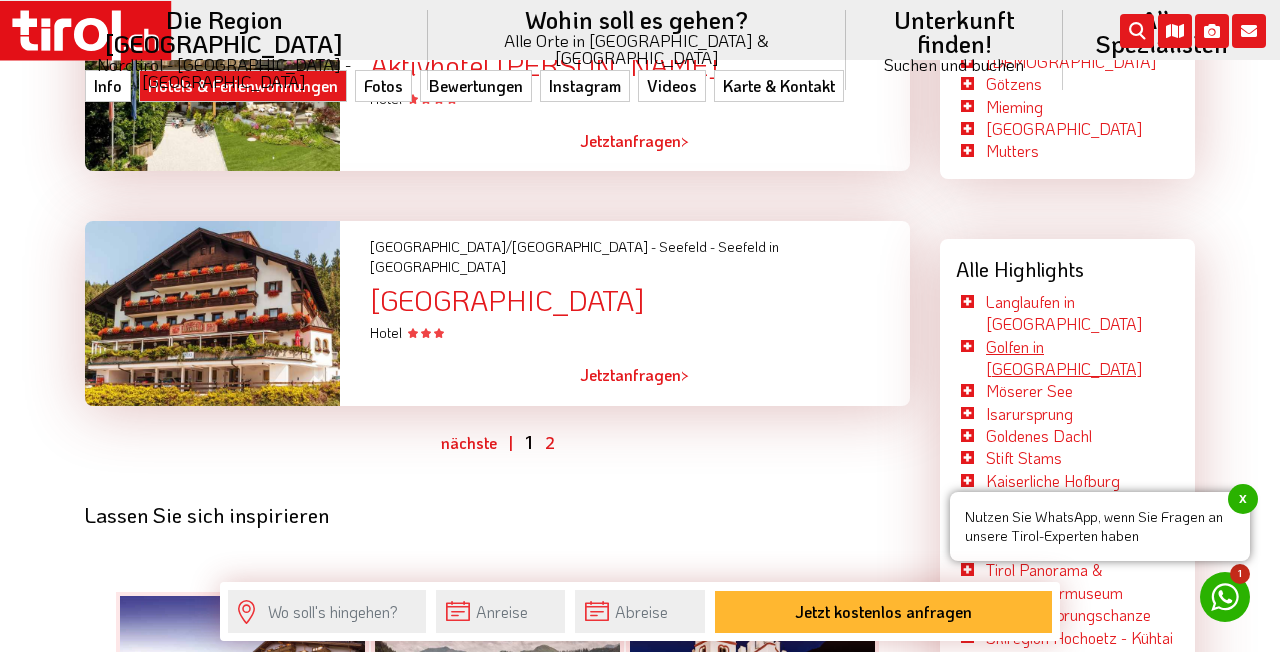 click on "Golfen in [GEOGRAPHIC_DATA]" at bounding box center (1064, 357) 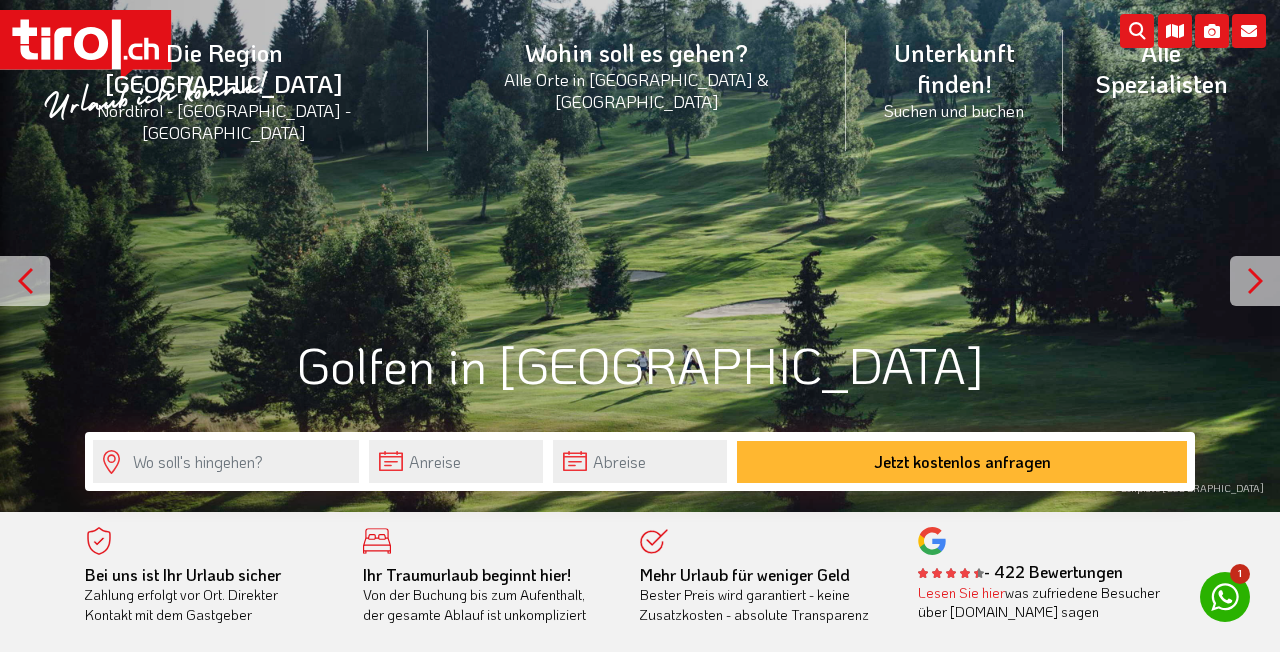 scroll, scrollTop: 0, scrollLeft: 0, axis: both 